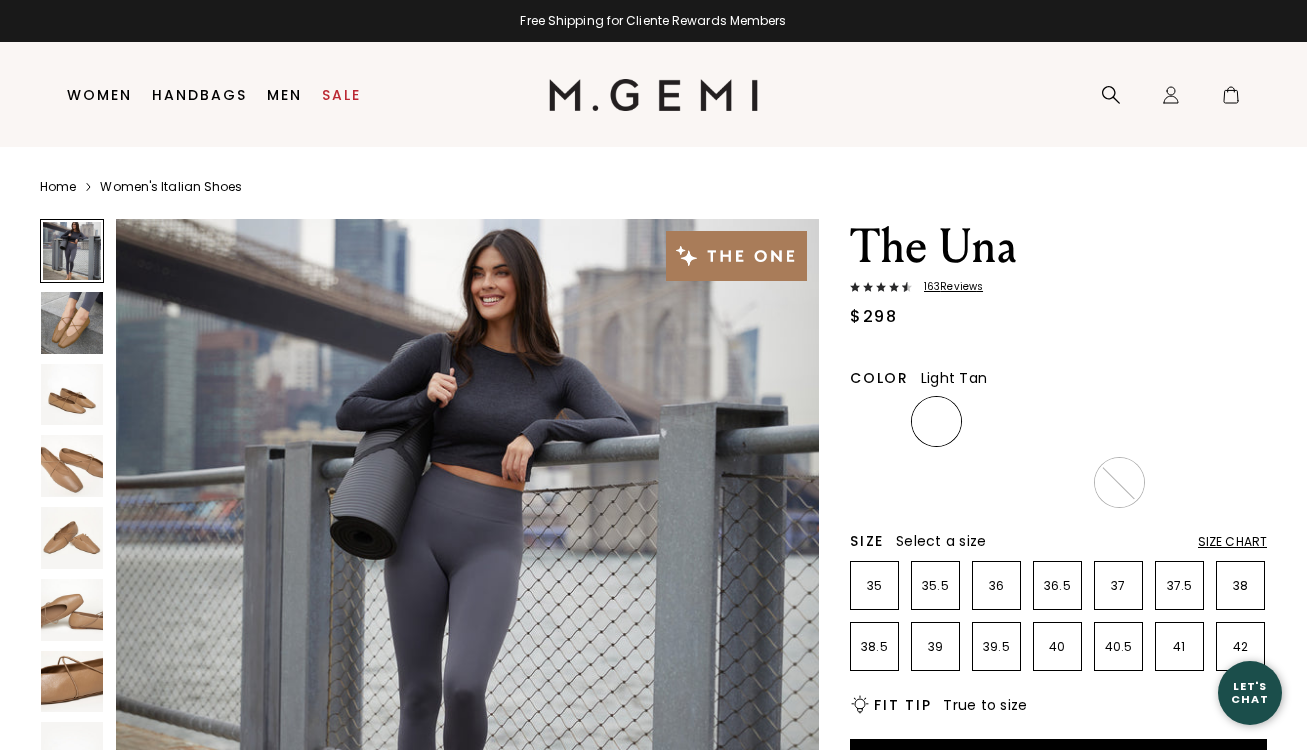 scroll, scrollTop: 0, scrollLeft: 0, axis: both 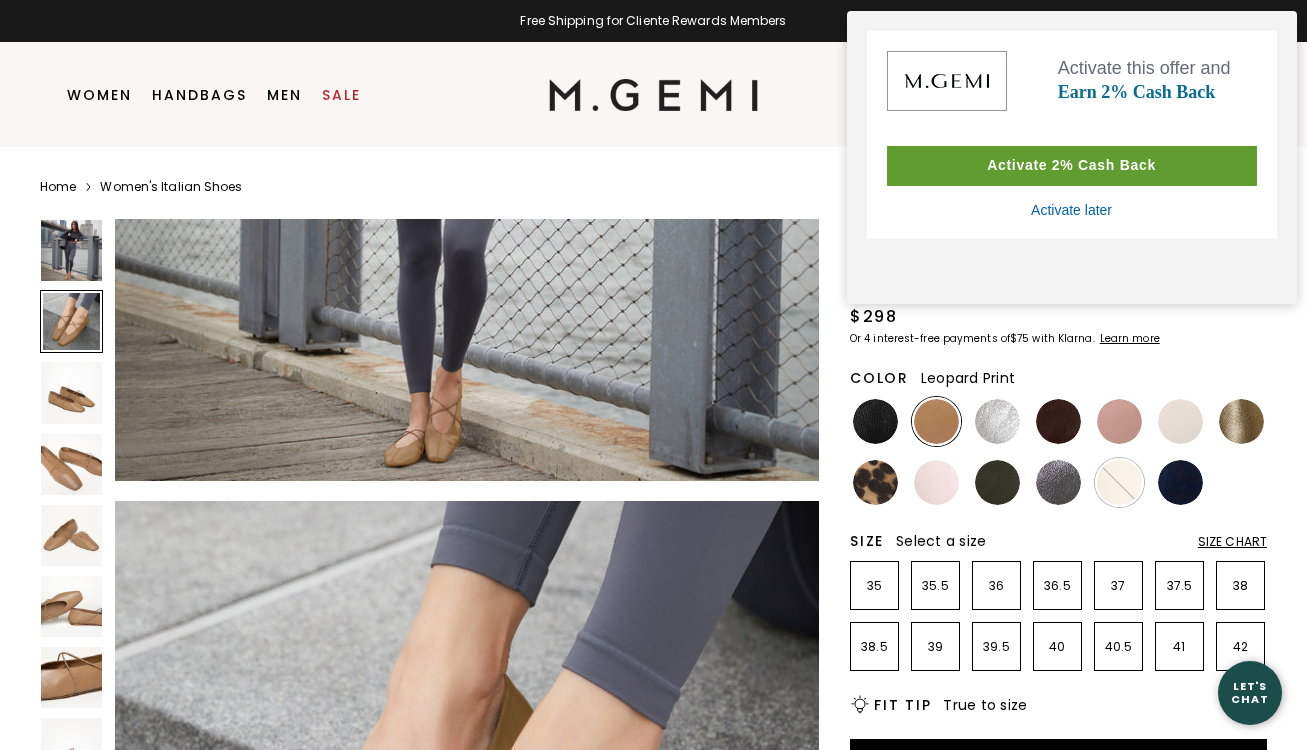 click at bounding box center [875, 482] 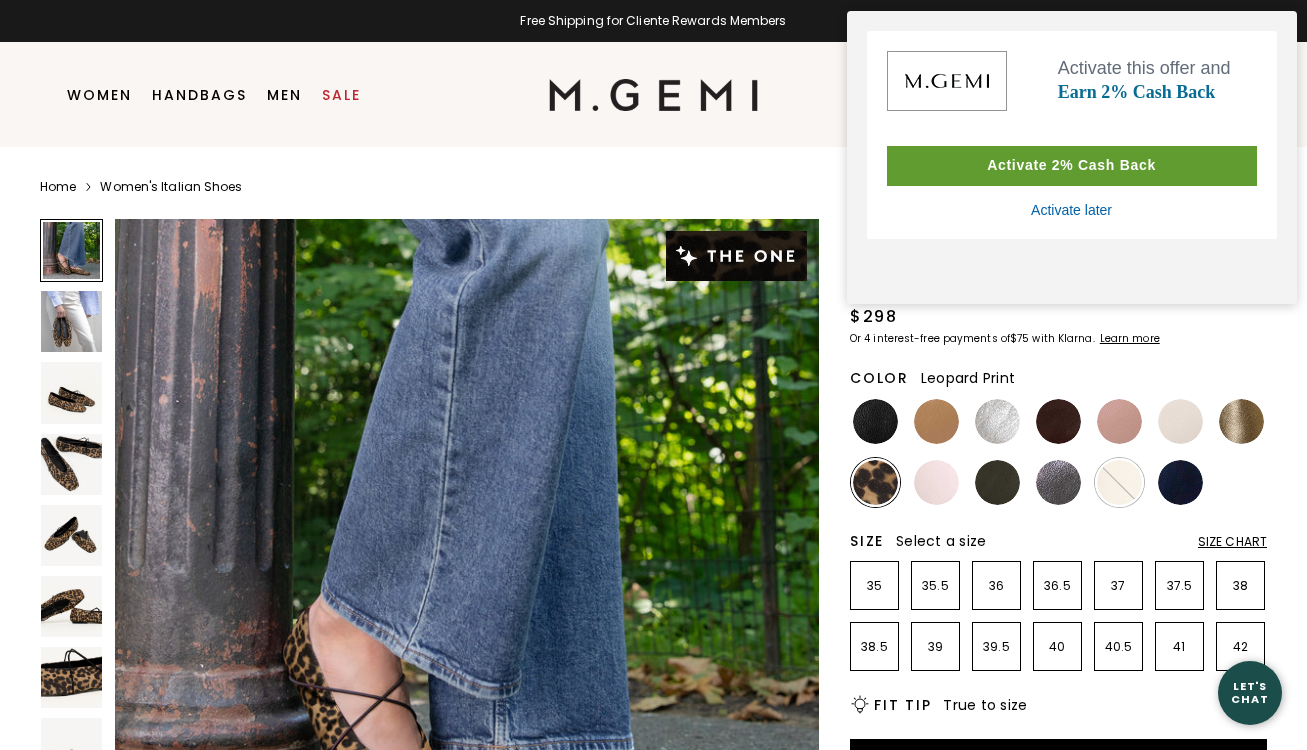 scroll, scrollTop: 0, scrollLeft: 0, axis: both 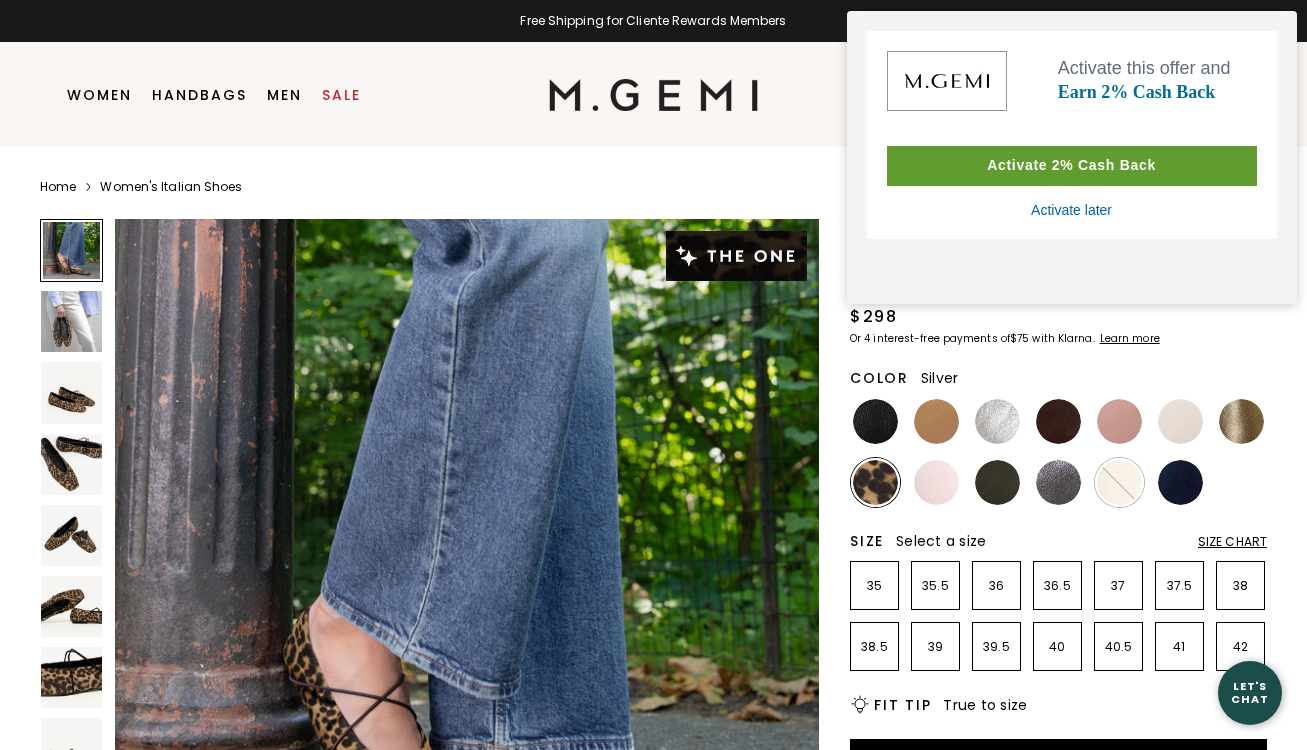 click at bounding box center [997, 421] 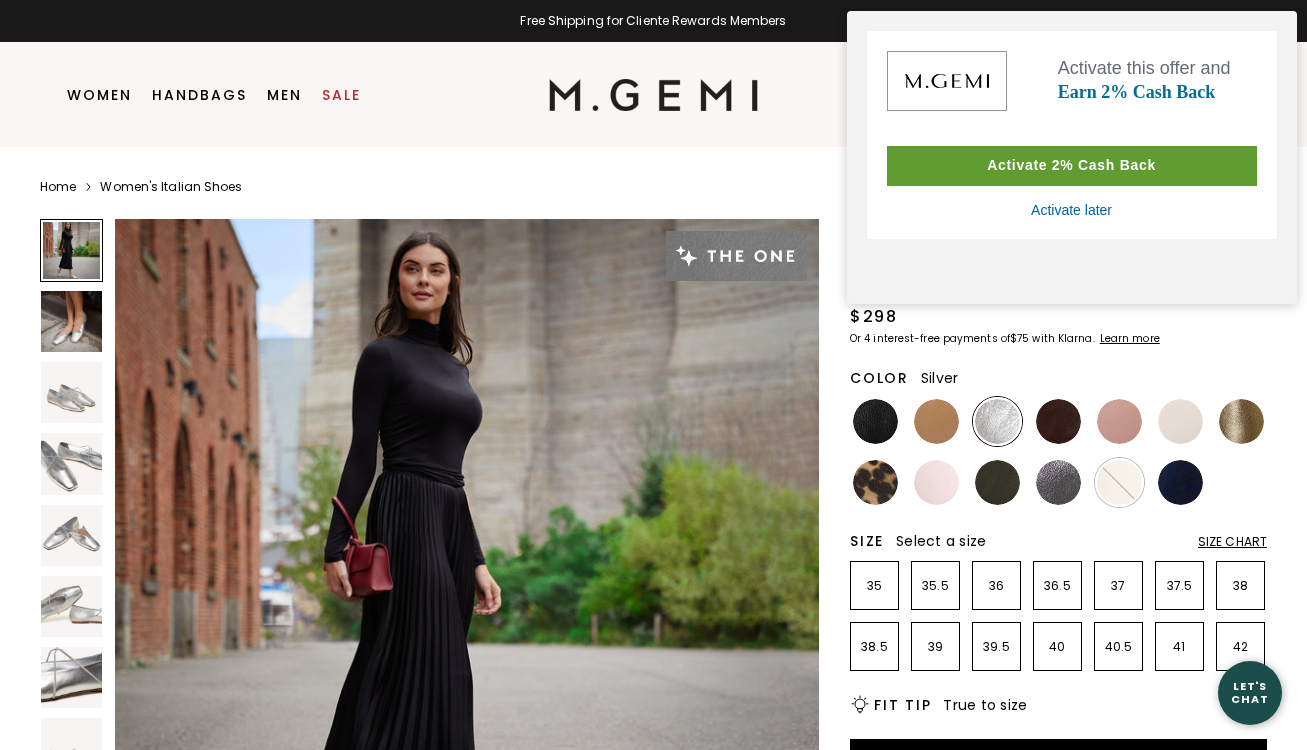 scroll, scrollTop: 0, scrollLeft: 0, axis: both 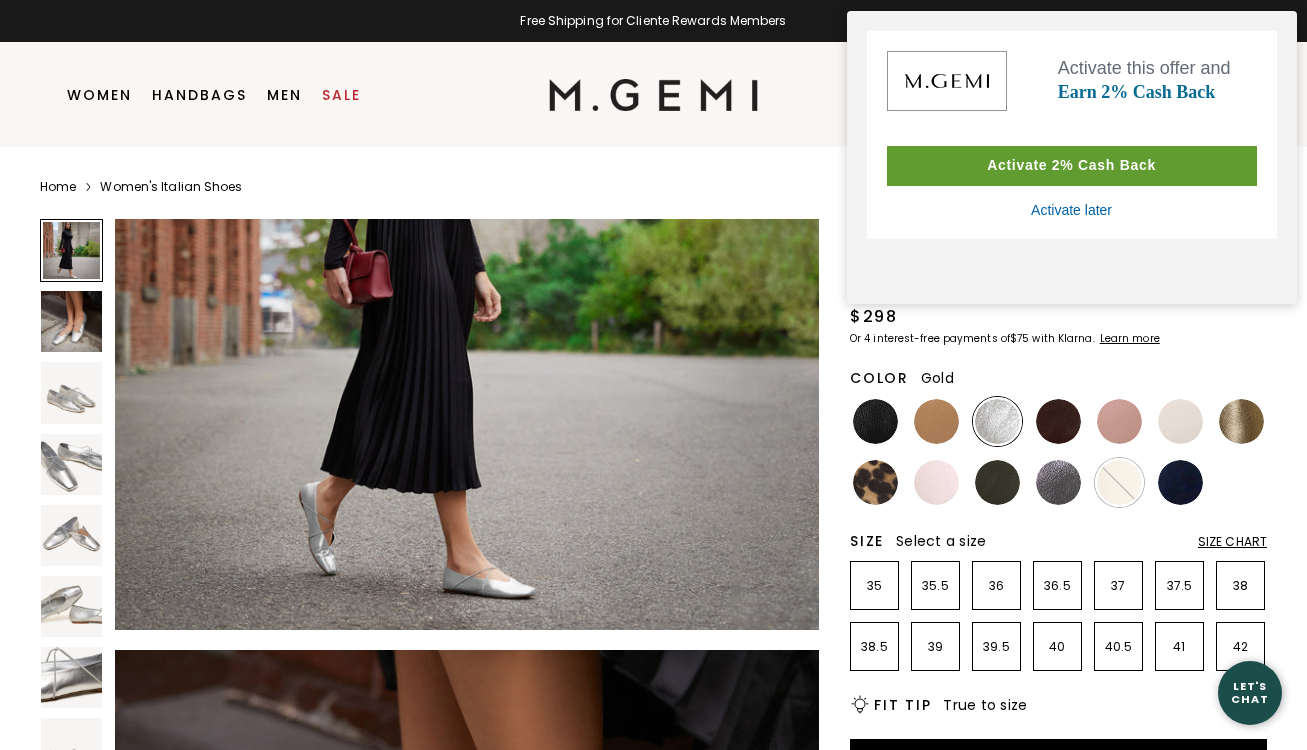 click at bounding box center [1241, 421] 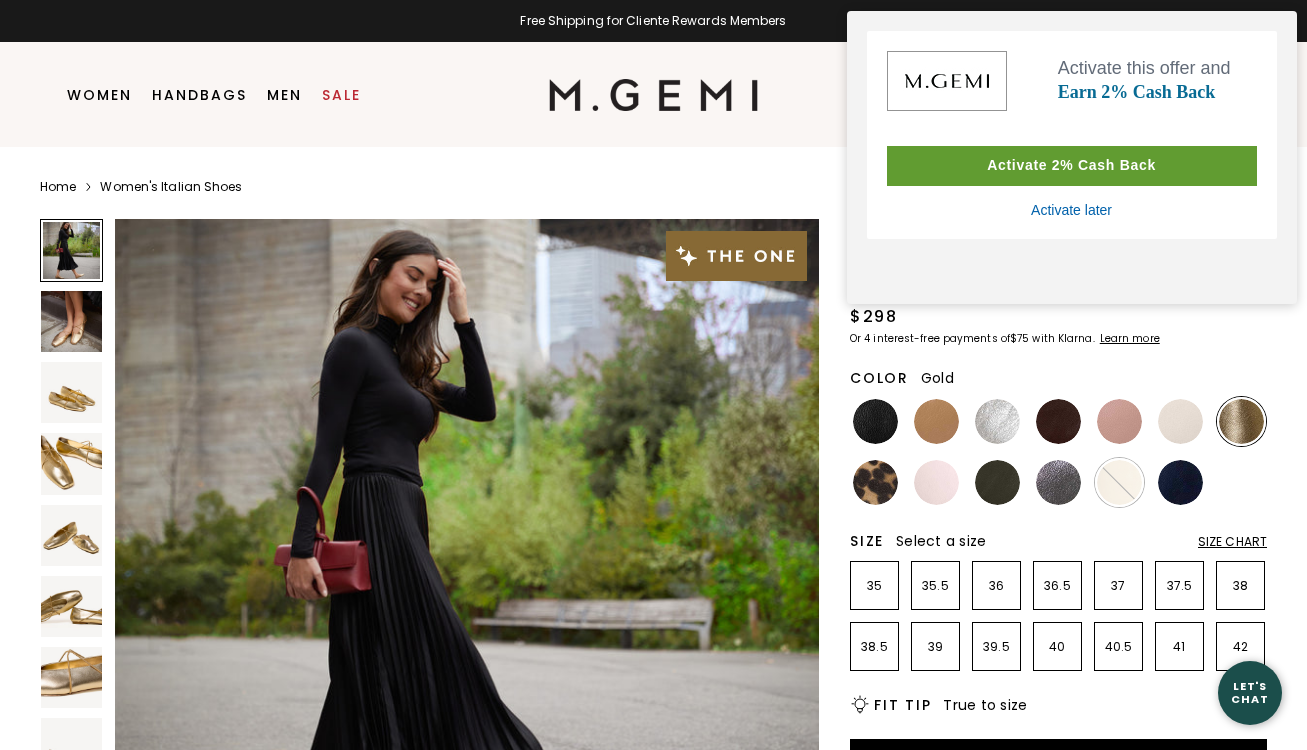 scroll, scrollTop: 0, scrollLeft: 0, axis: both 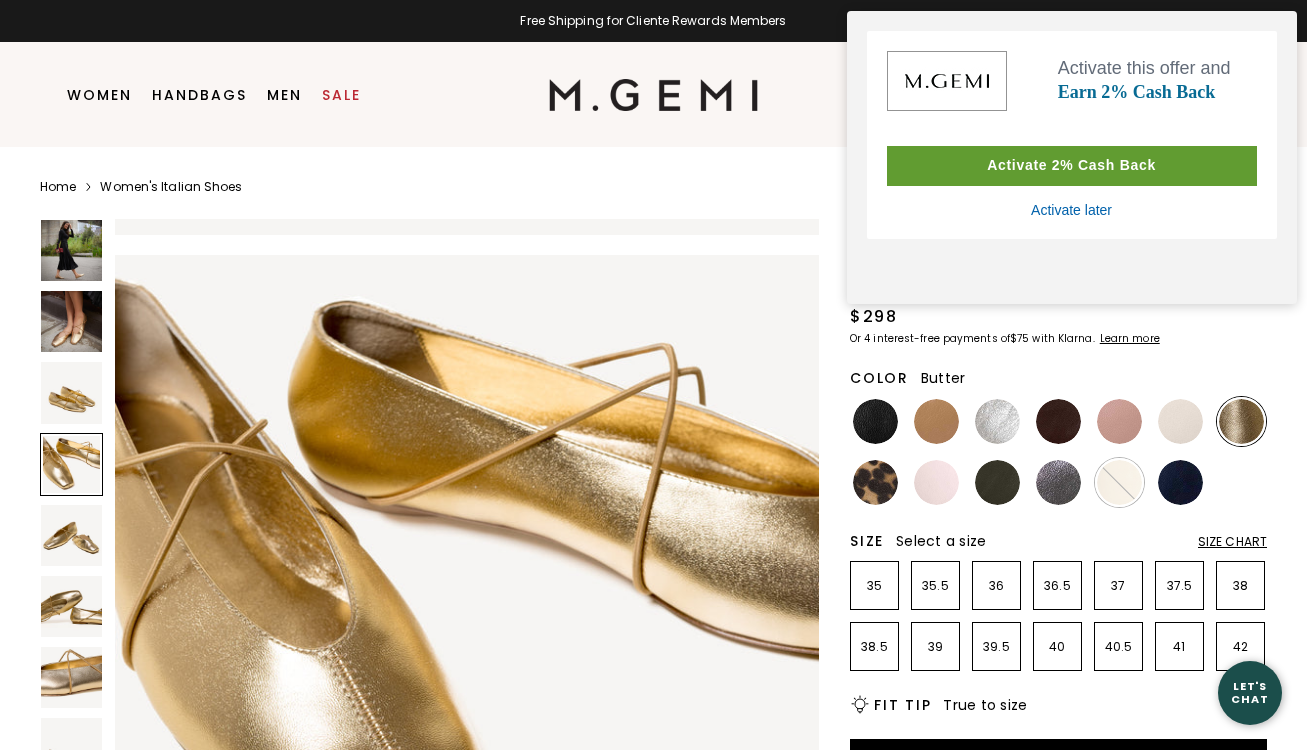click at bounding box center (1119, 482) 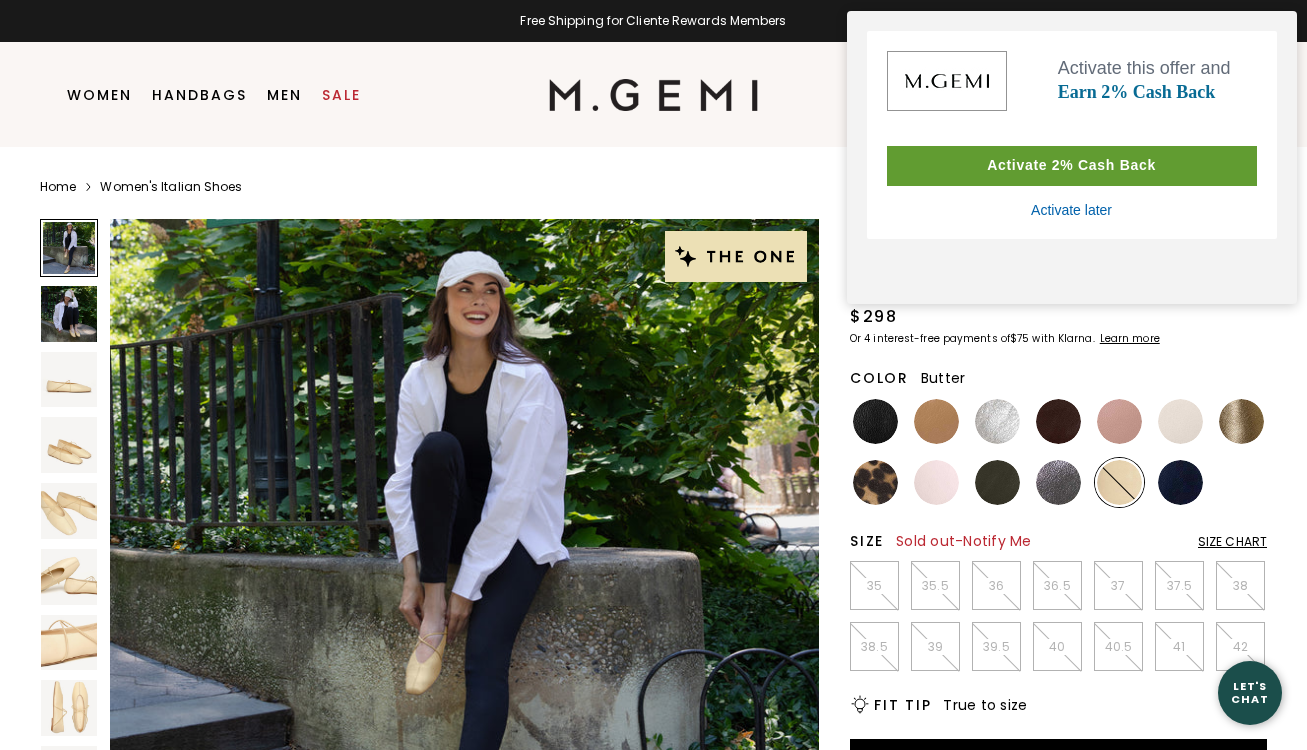 scroll, scrollTop: 0, scrollLeft: 0, axis: both 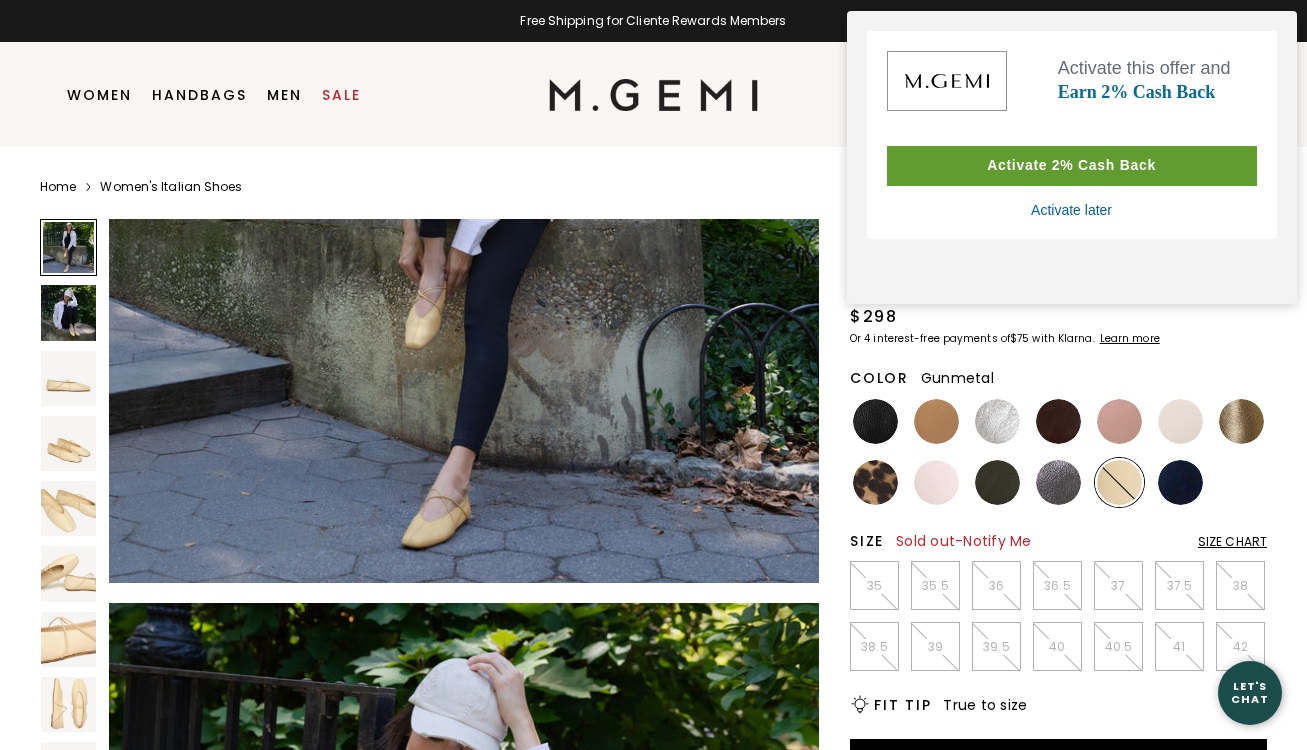 click at bounding box center (1058, 482) 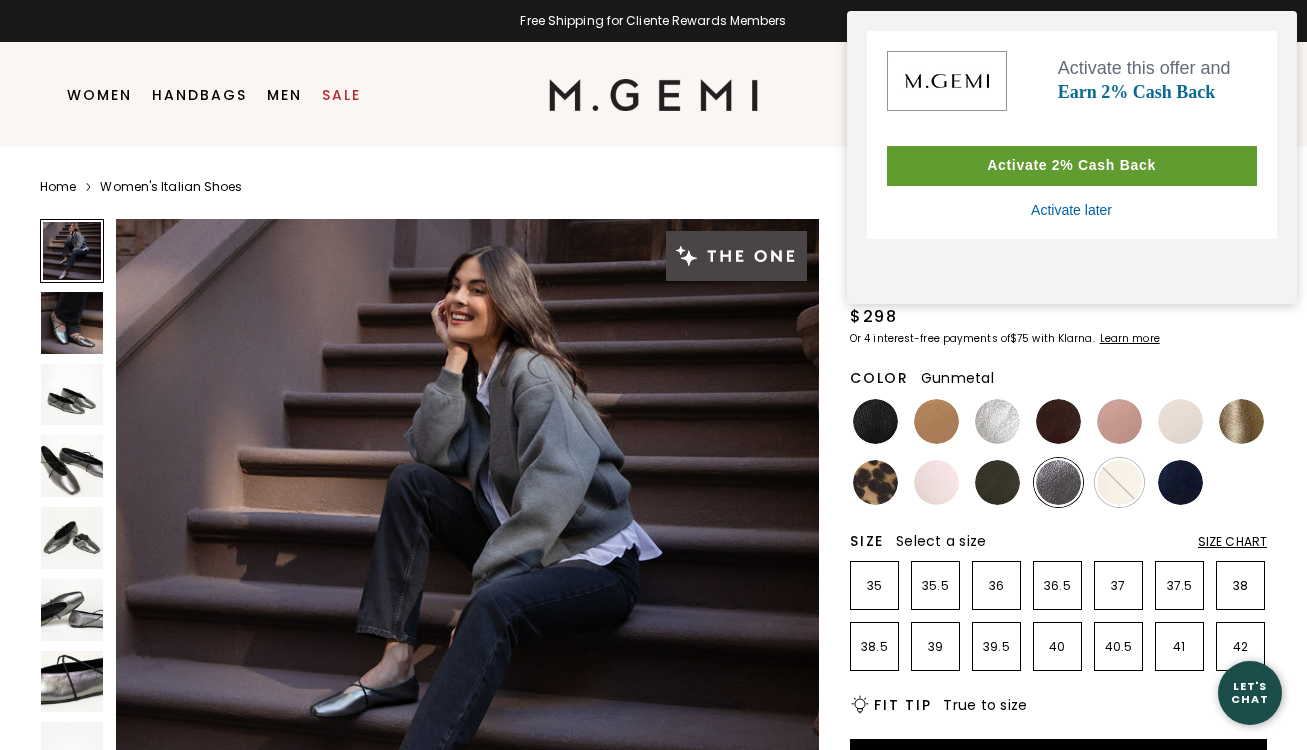 scroll, scrollTop: 0, scrollLeft: 0, axis: both 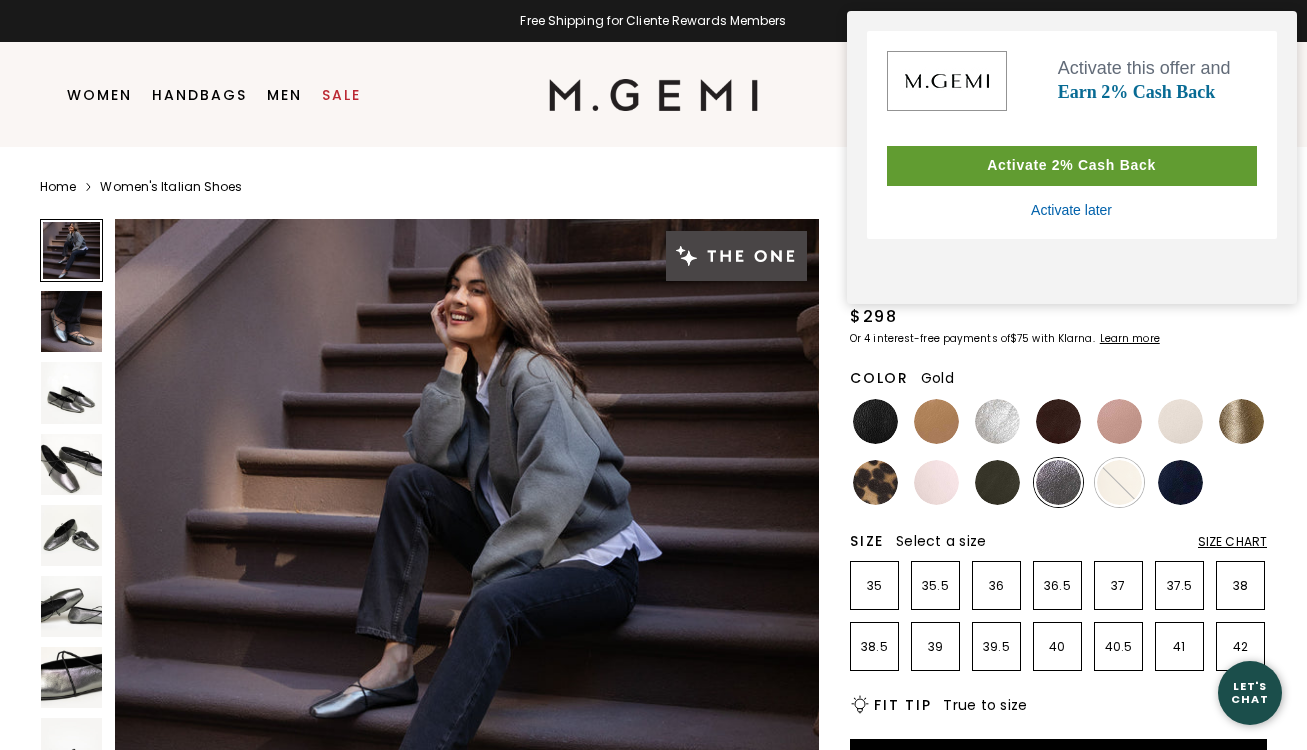 click at bounding box center [1241, 421] 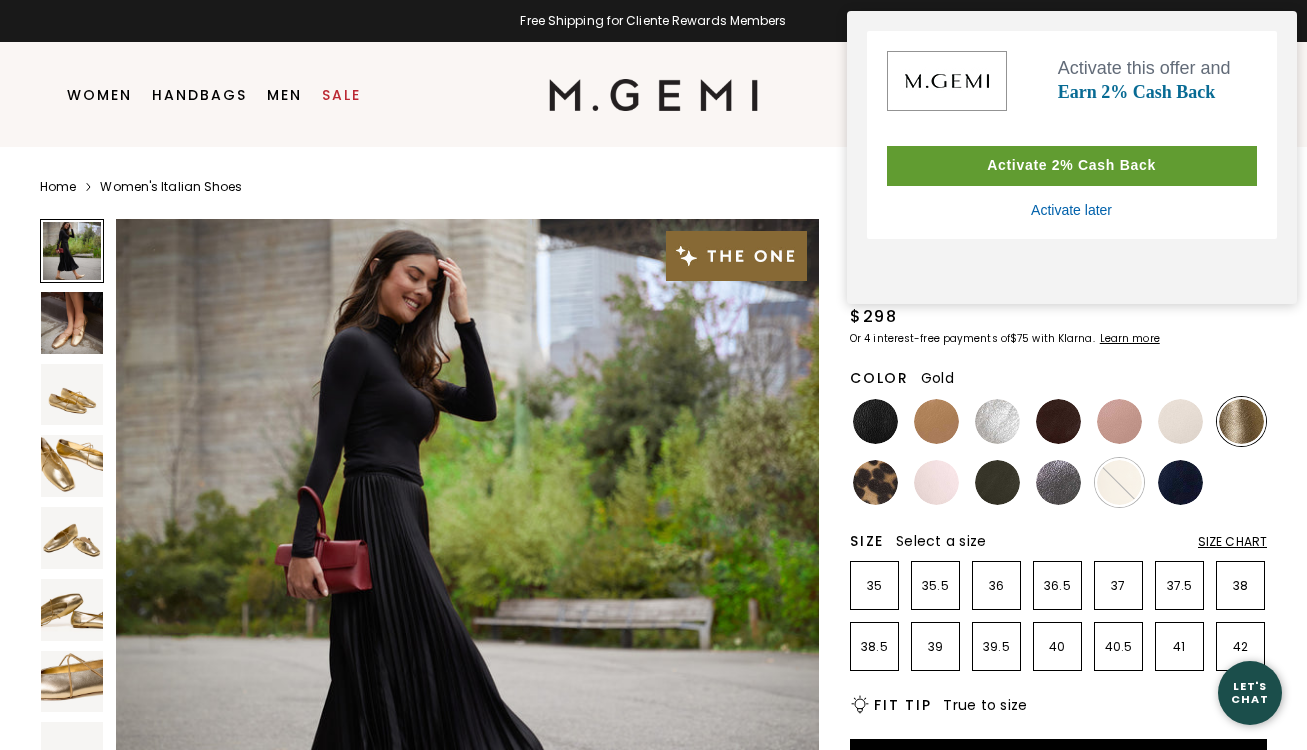 scroll, scrollTop: 0, scrollLeft: 0, axis: both 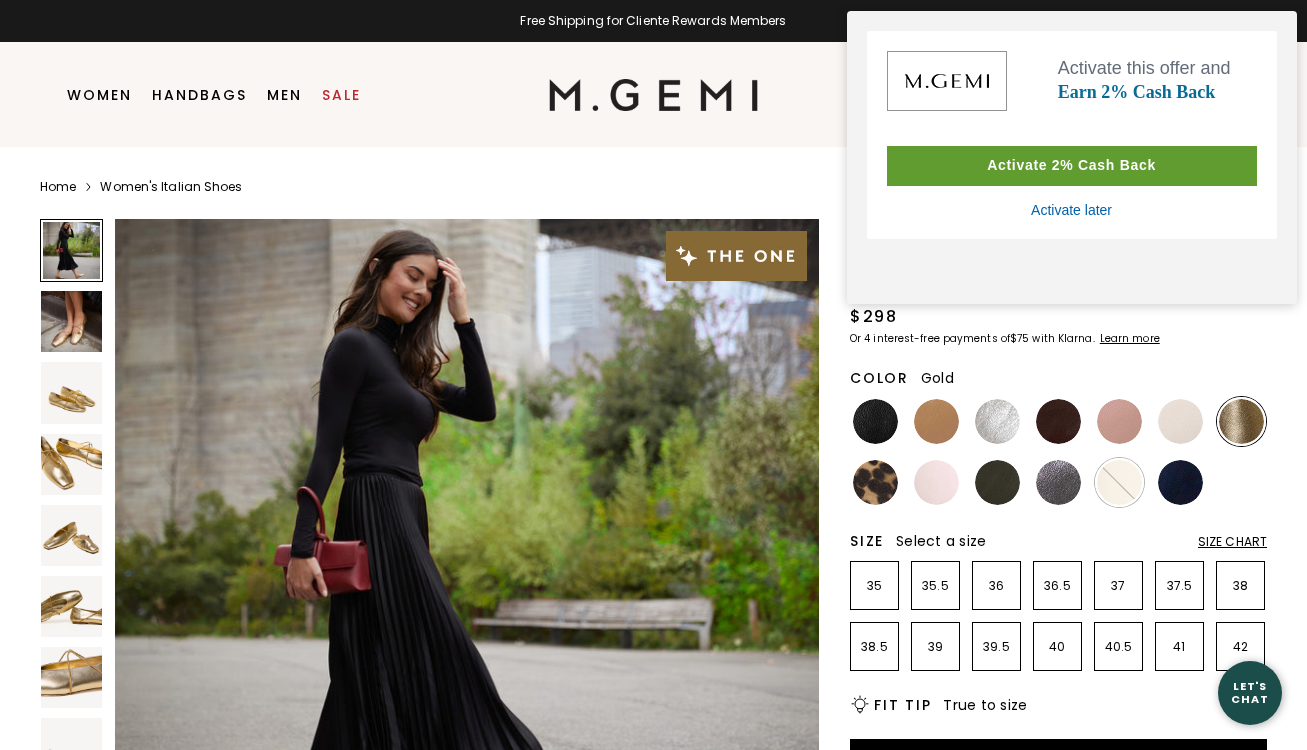 click on "Activate later" at bounding box center (1071, 210) 